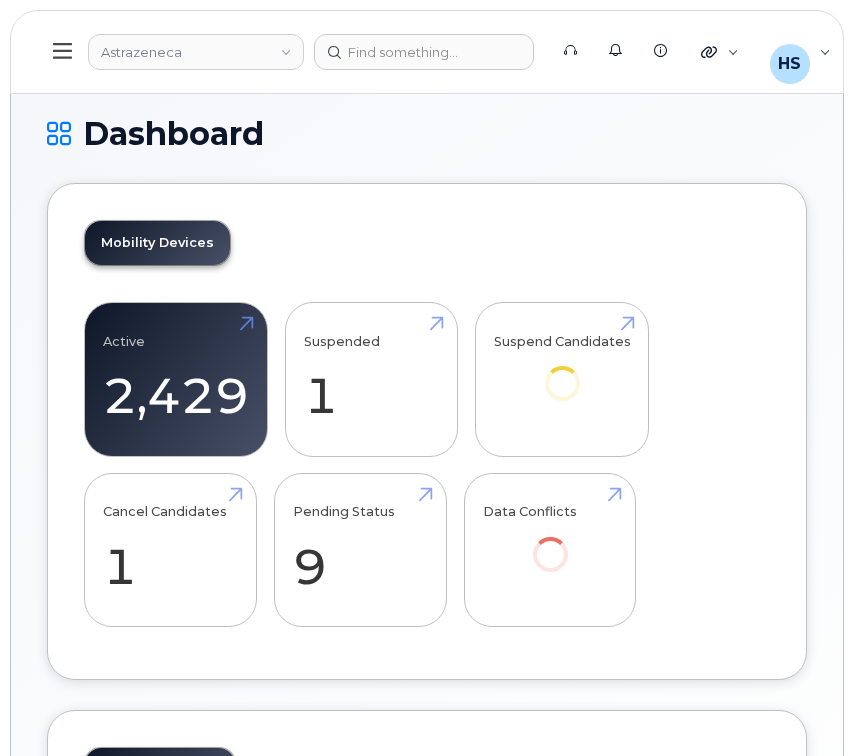 scroll, scrollTop: 0, scrollLeft: 0, axis: both 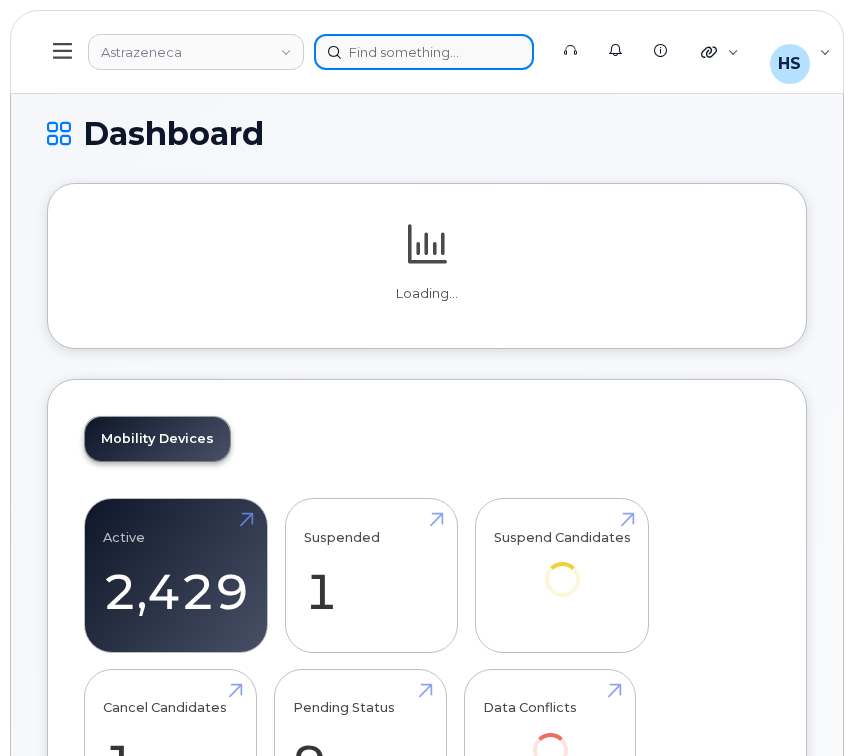 click at bounding box center (424, 52) 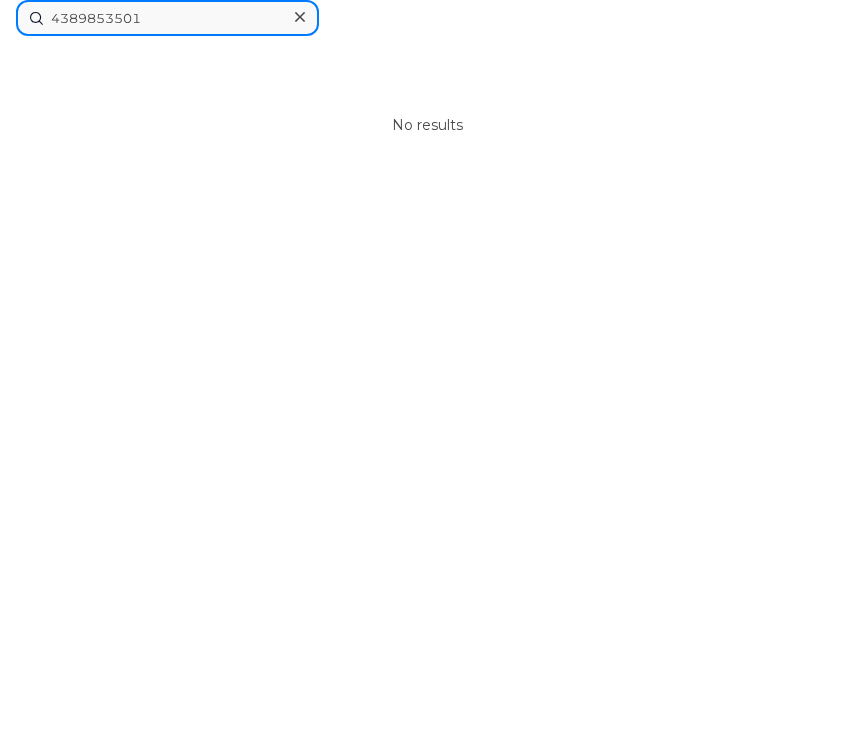 type on "4389853501" 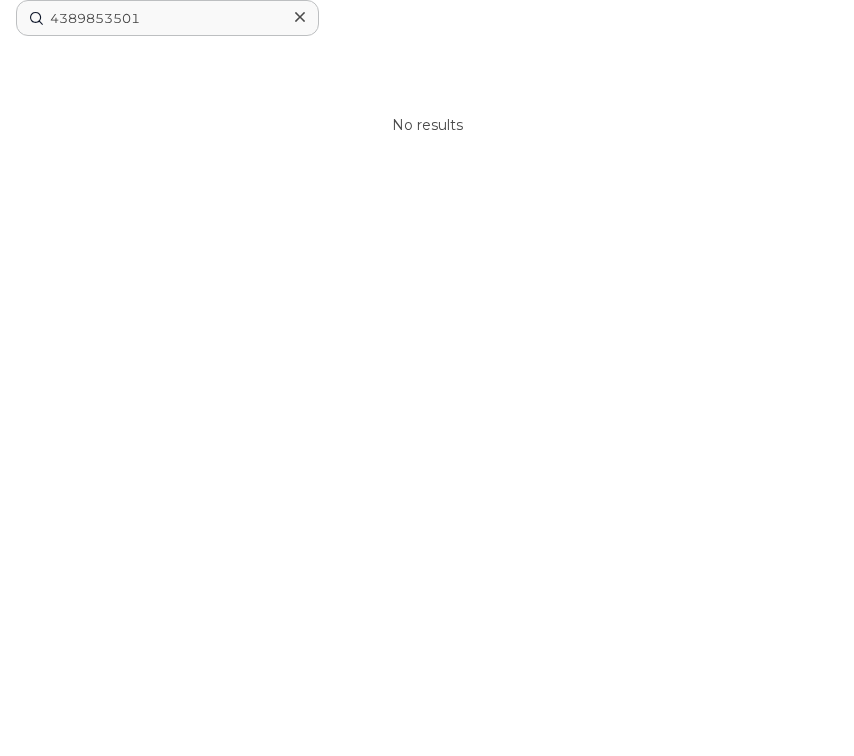 click at bounding box center [299, 17] 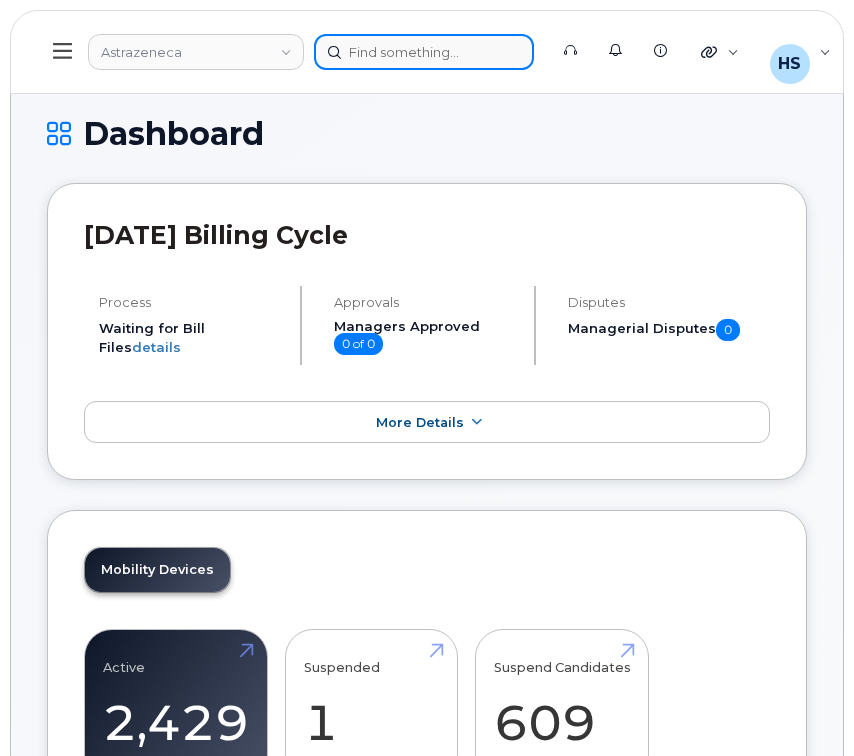 click at bounding box center [424, 52] 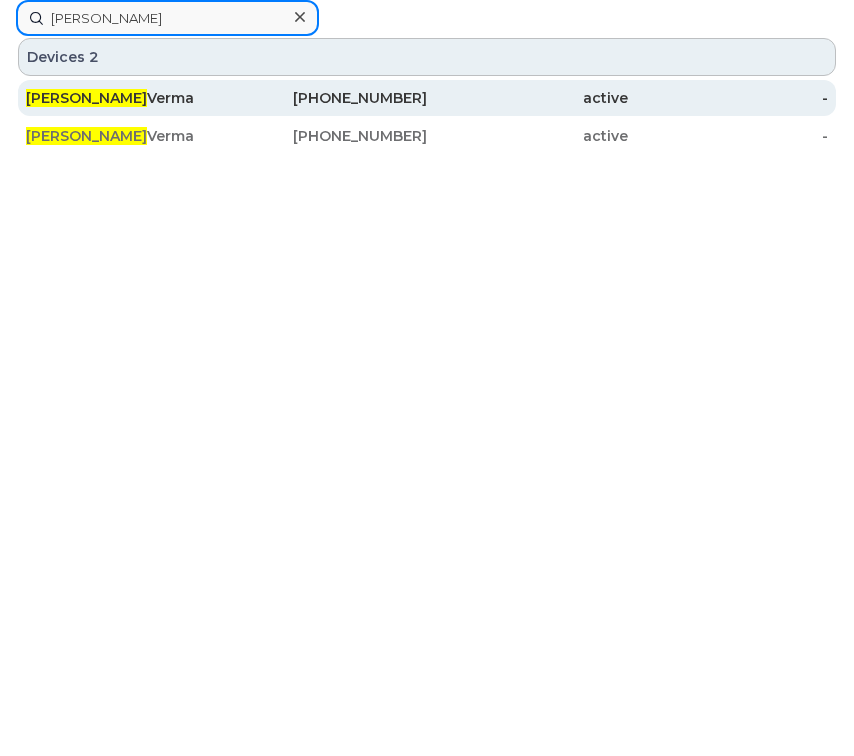type on "vivek" 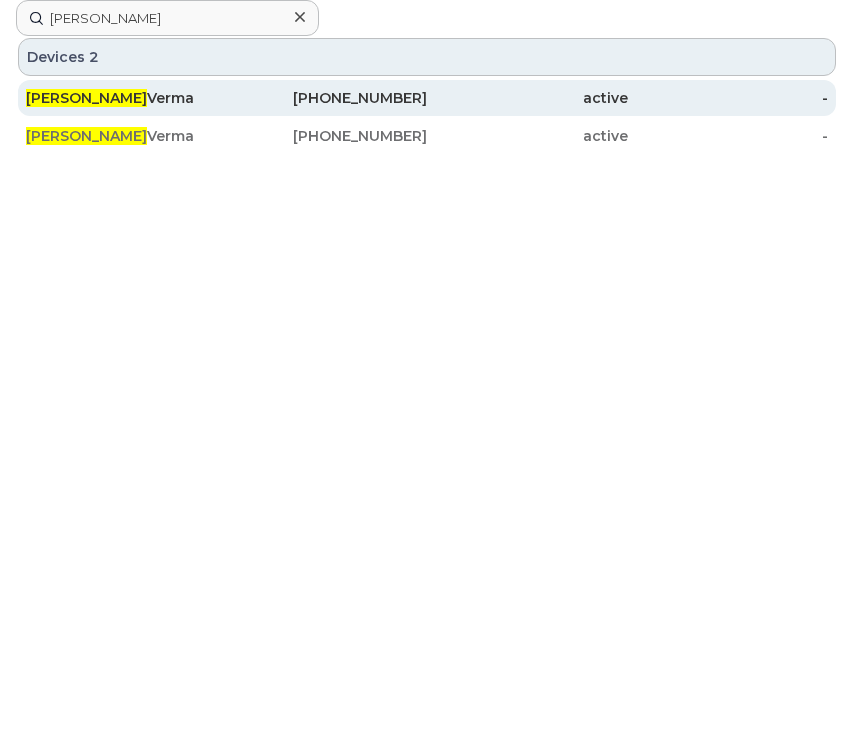 click on "437-455-9073" at bounding box center (327, 98) 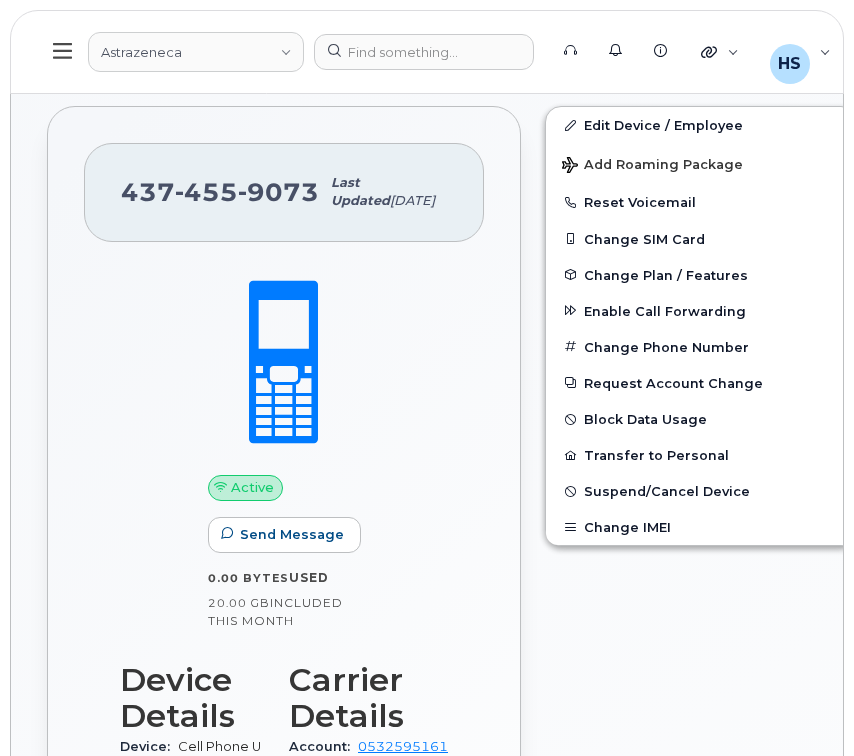 scroll, scrollTop: 322, scrollLeft: 0, axis: vertical 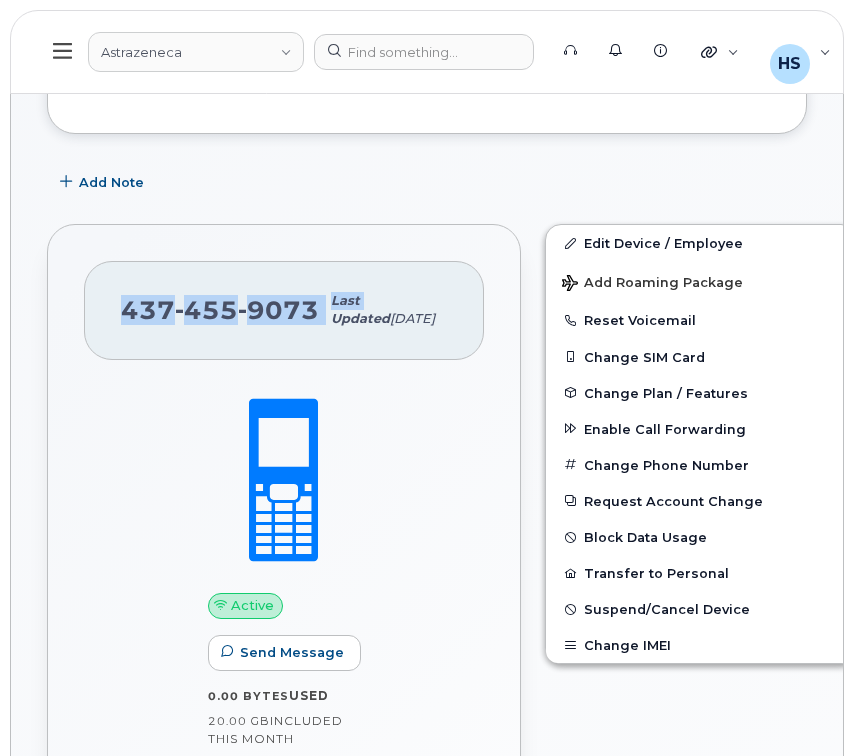 drag, startPoint x: 315, startPoint y: 323, endPoint x: 107, endPoint y: 327, distance: 208.03845 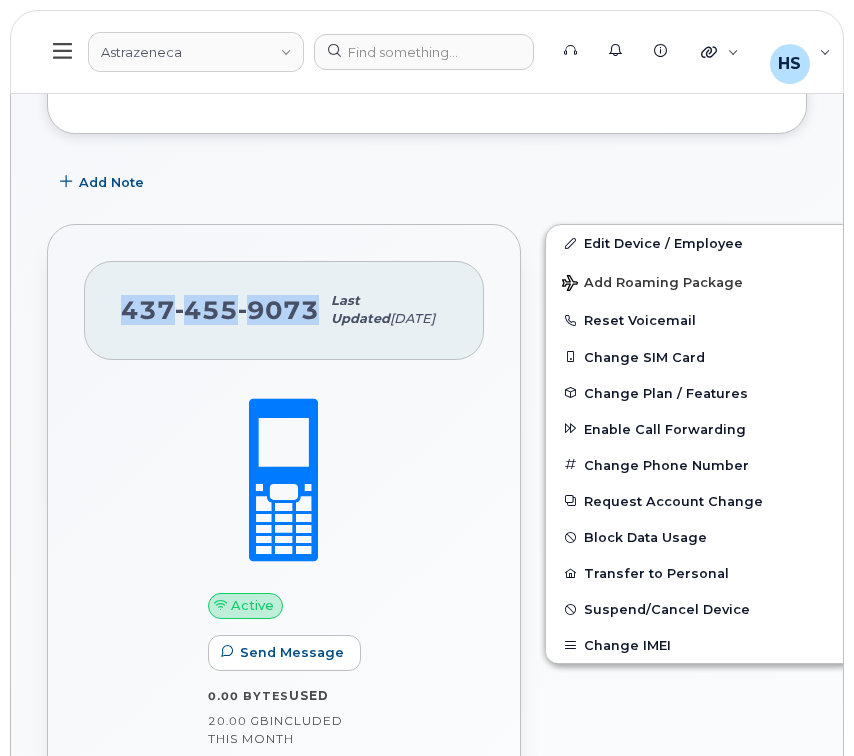 drag, startPoint x: 124, startPoint y: 327, endPoint x: 311, endPoint y: 324, distance: 187.02406 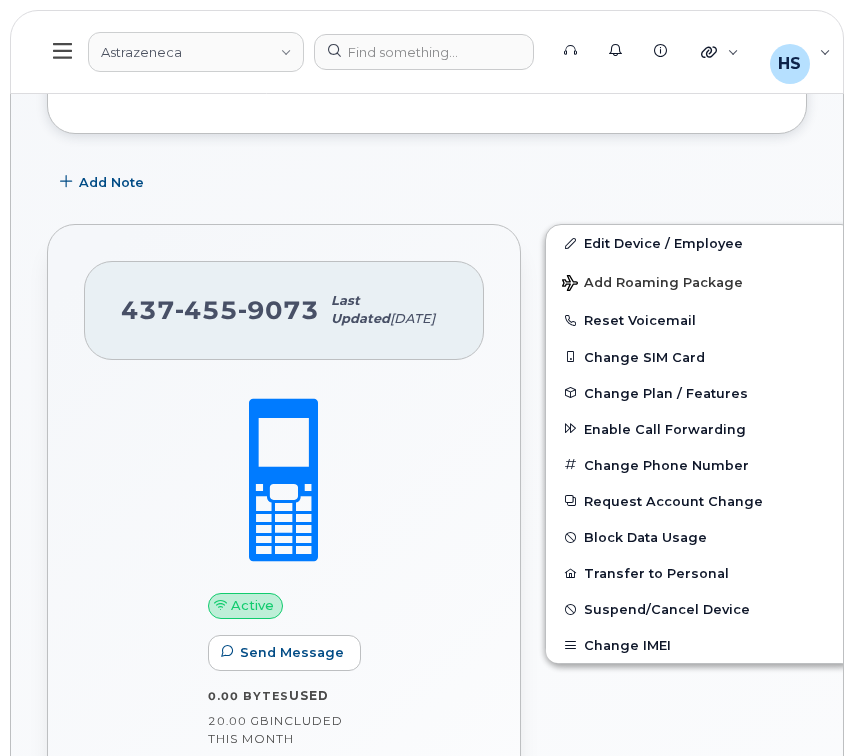 click on "Astrazeneca   Support   Alerts   Knowledge Base Quicklinks Suspend / Cancel Device Change SIM Card Enable Call Forwarding Reset VM Password Add Roaming Package Order New Device Add Device Transfer Line In HS Holli Stinnissen Wireless Admin English English Français  Sign out" at bounding box center (427, 52) 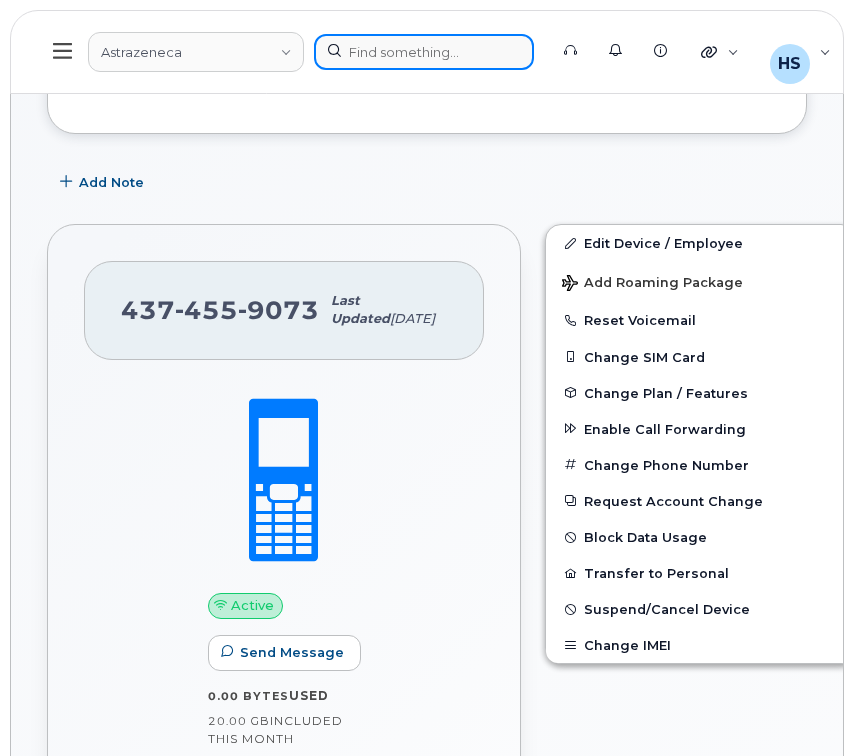 click at bounding box center (424, 52) 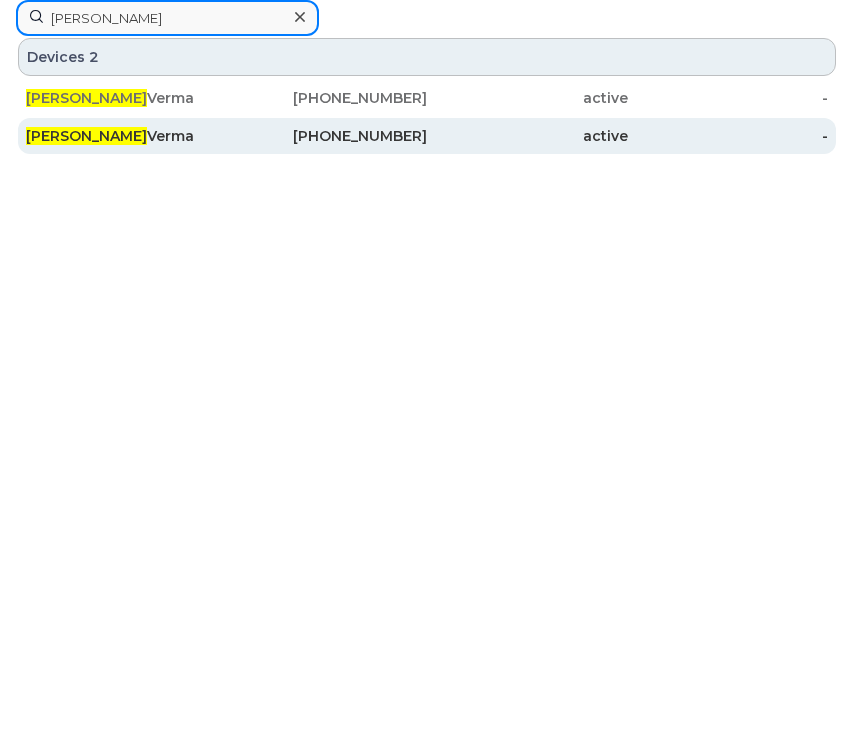 type on "[PERSON_NAME]" 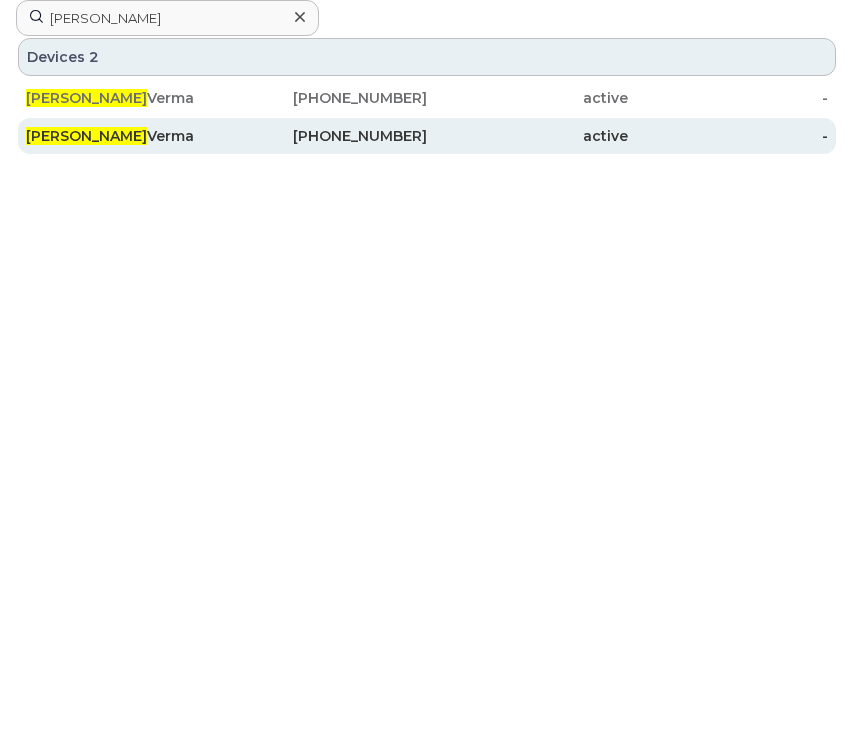 click on "[PERSON_NAME]" 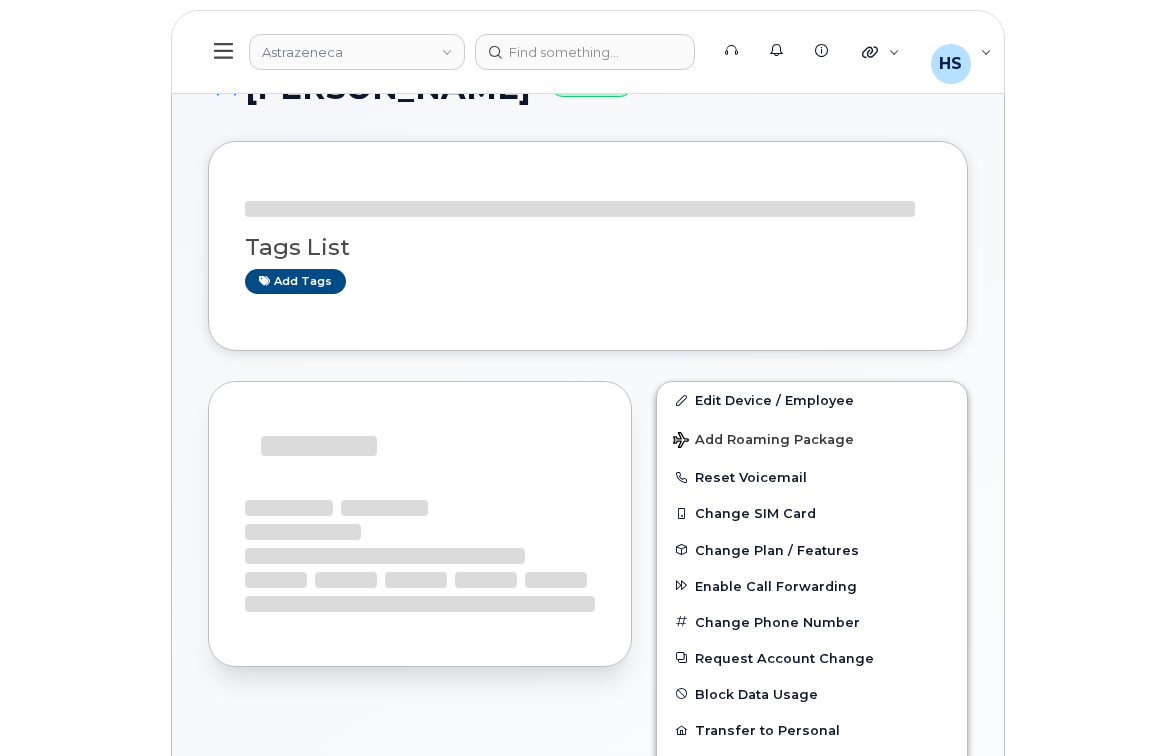 scroll, scrollTop: 0, scrollLeft: 0, axis: both 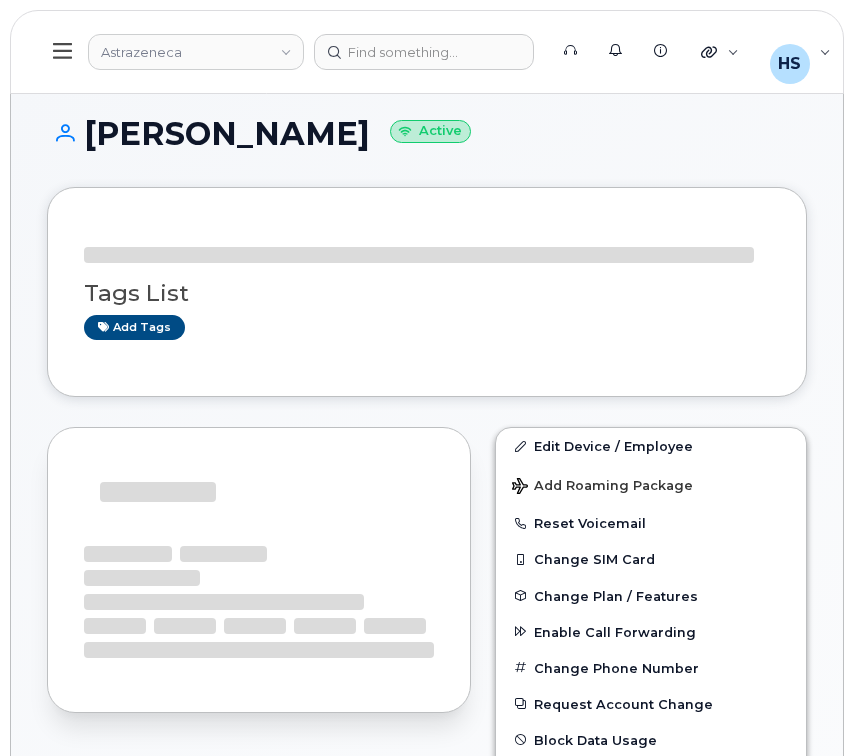 click on "[PERSON_NAME]
Active
Tags List
Add tags
Edit Device / Employee
Add Roaming Package
Reset Voicemail
Change SIM Card
Change Plan / Features
Enable Call Forwarding
Change Phone Number
Request Account Change
Block Data Usage
Transfer to Personal
Suspend/Cancel Device
Customer Future Changes Business Account Future Changes" at bounding box center [427, 1069] 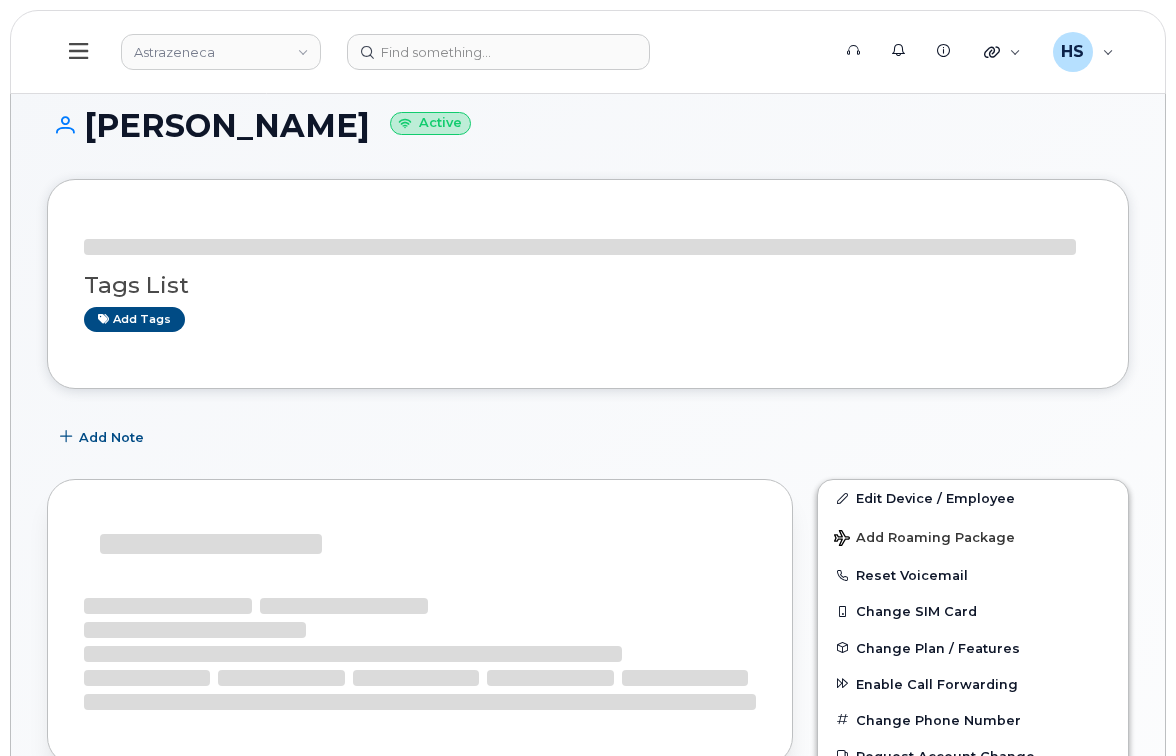scroll, scrollTop: 0, scrollLeft: 0, axis: both 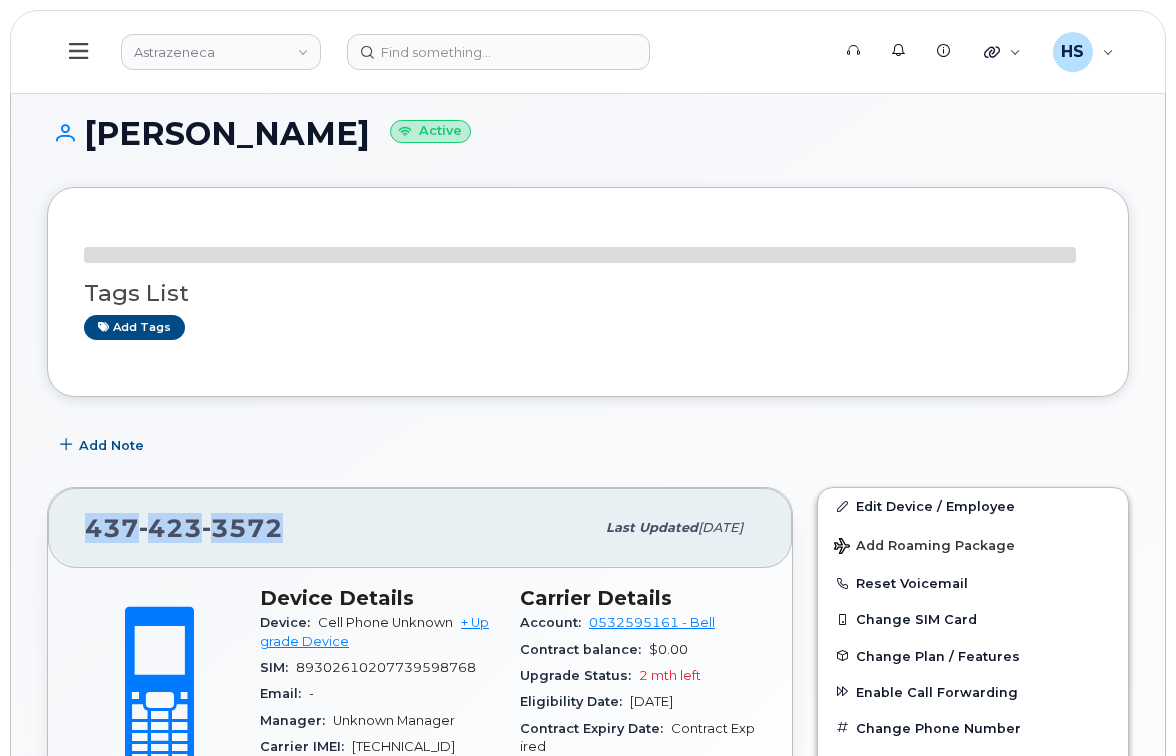 drag, startPoint x: 282, startPoint y: 538, endPoint x: 75, endPoint y: 535, distance: 207.02174 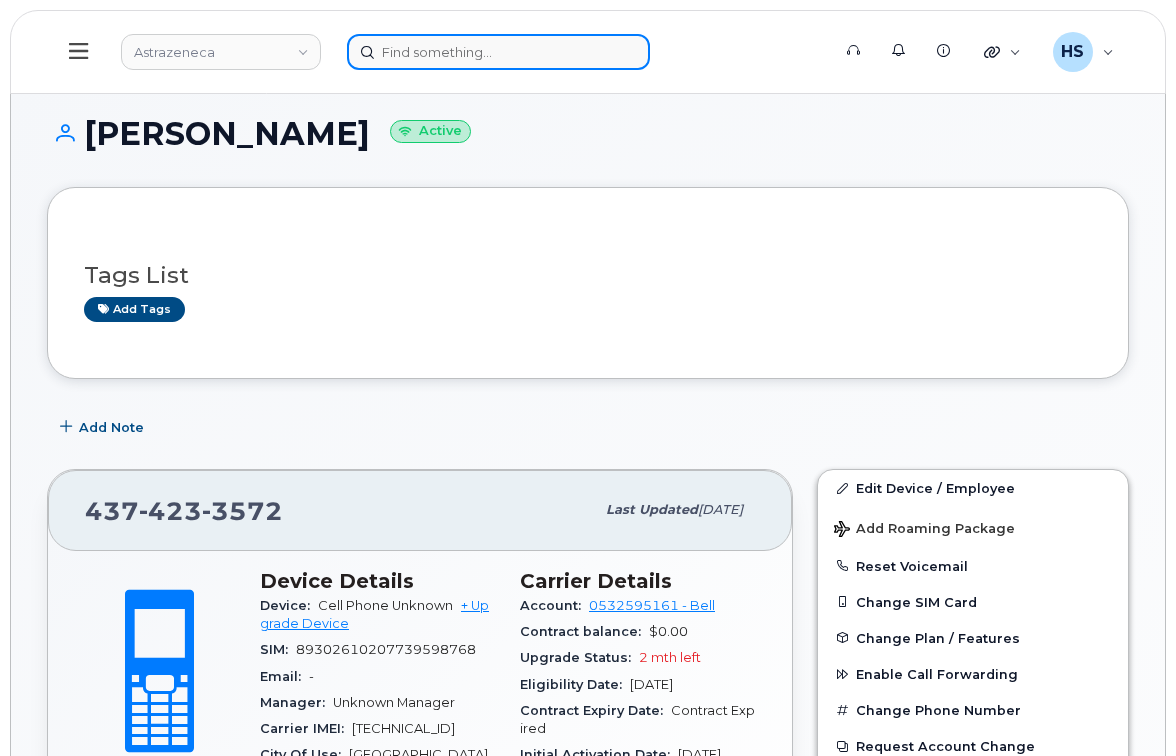 click at bounding box center [498, 52] 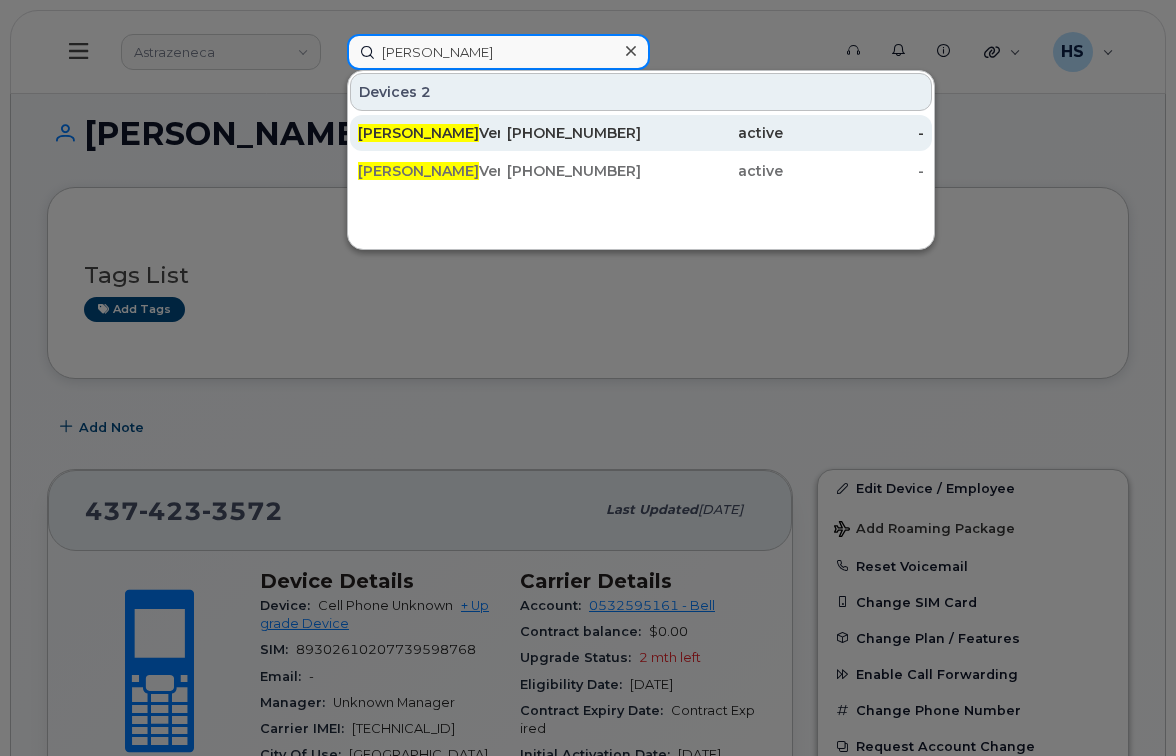 type on "[PERSON_NAME]" 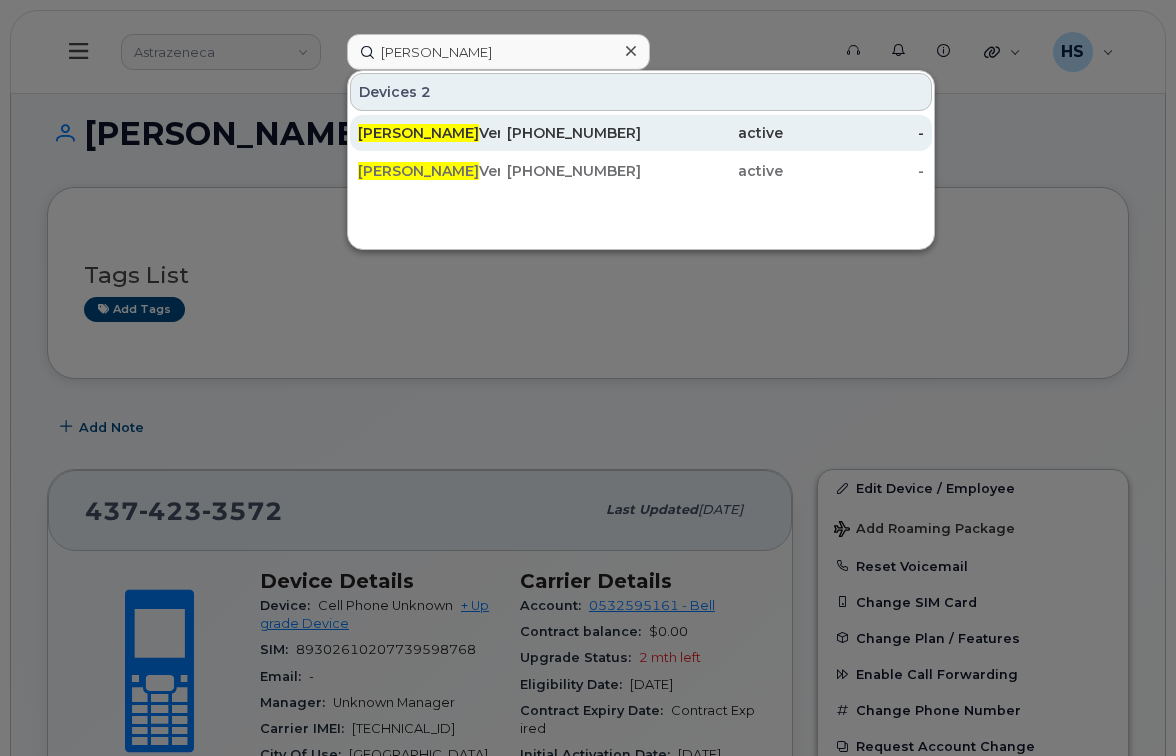 click on "[PERSON_NAME]" at bounding box center (429, 133) 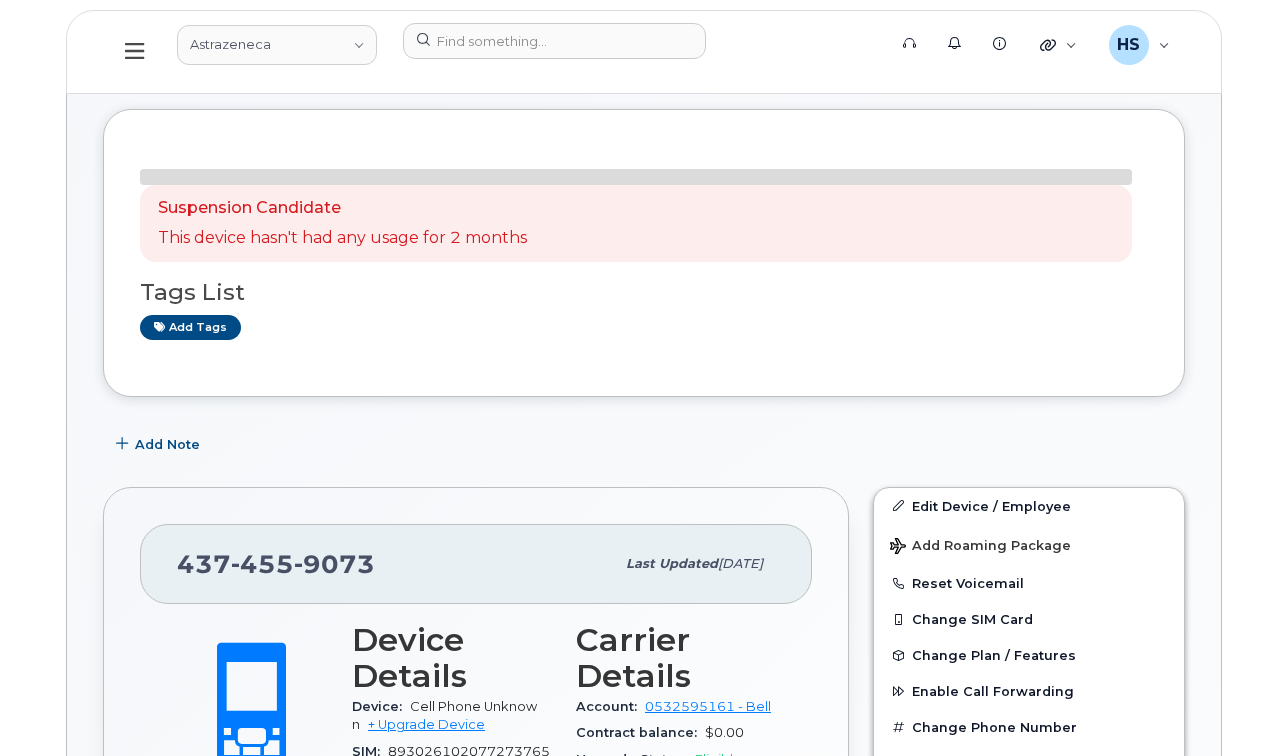 scroll, scrollTop: 228, scrollLeft: 0, axis: vertical 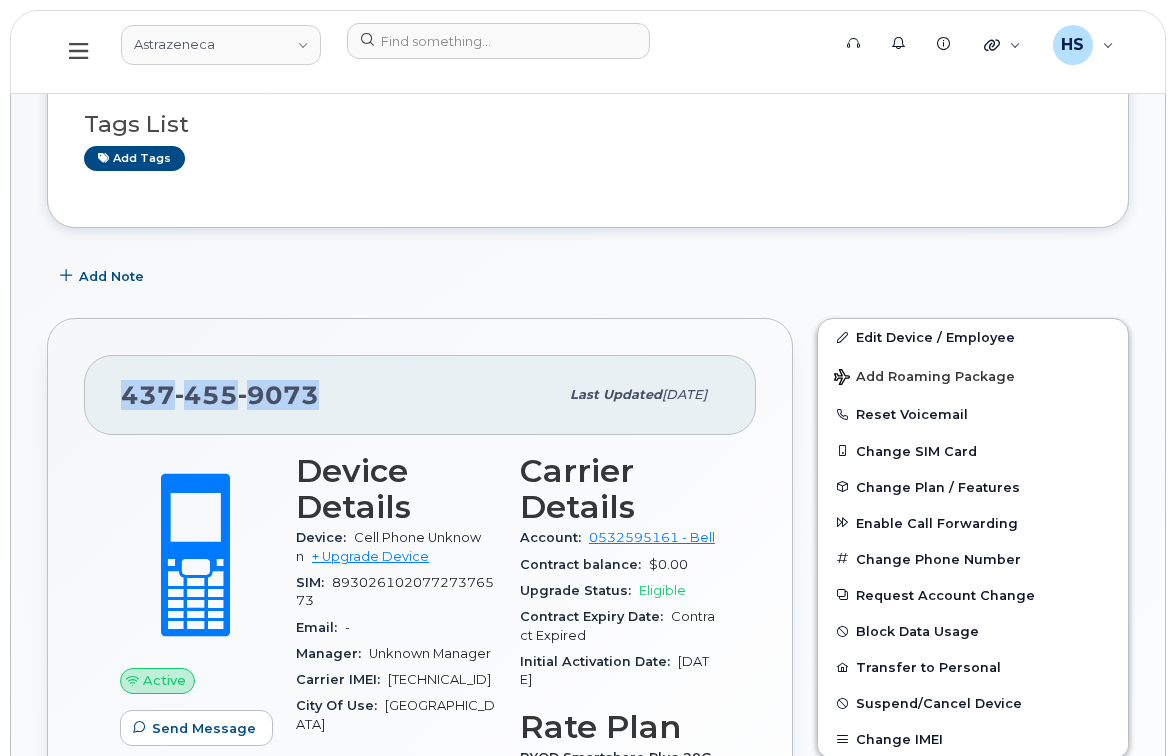 drag, startPoint x: 317, startPoint y: 392, endPoint x: 89, endPoint y: 395, distance: 228.01973 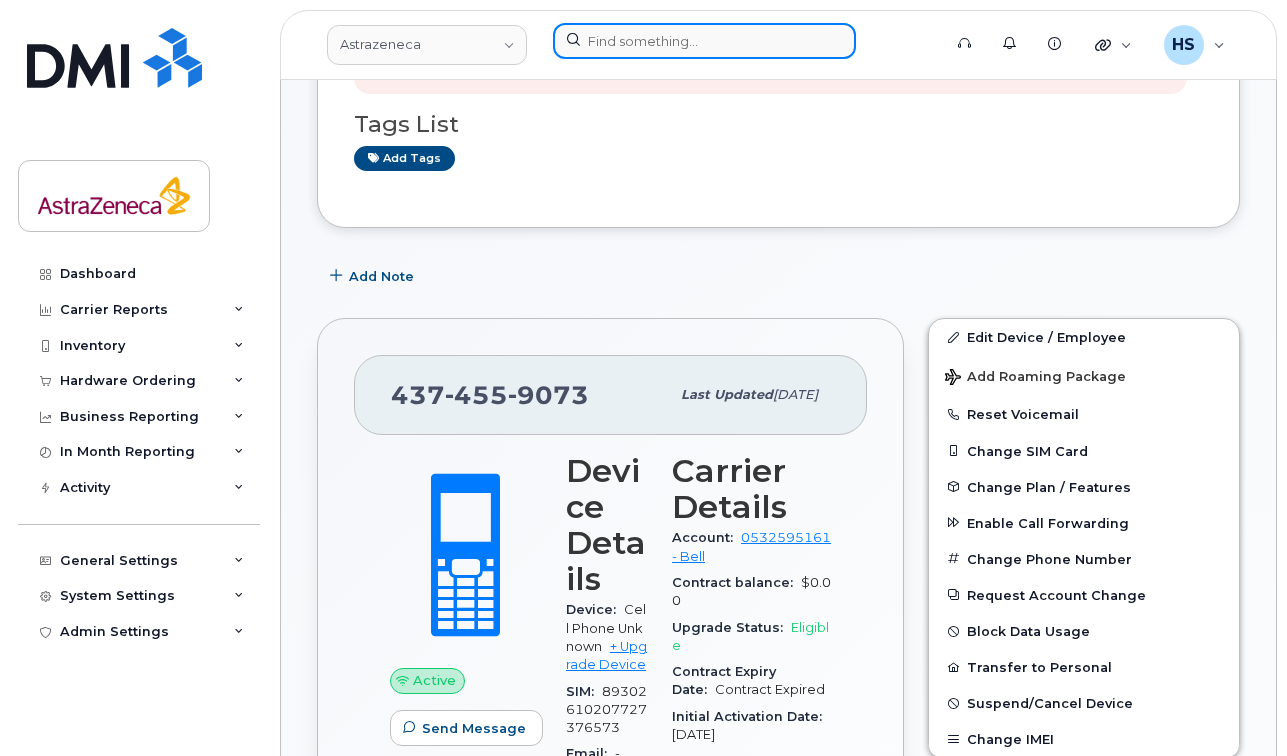 click at bounding box center [704, 41] 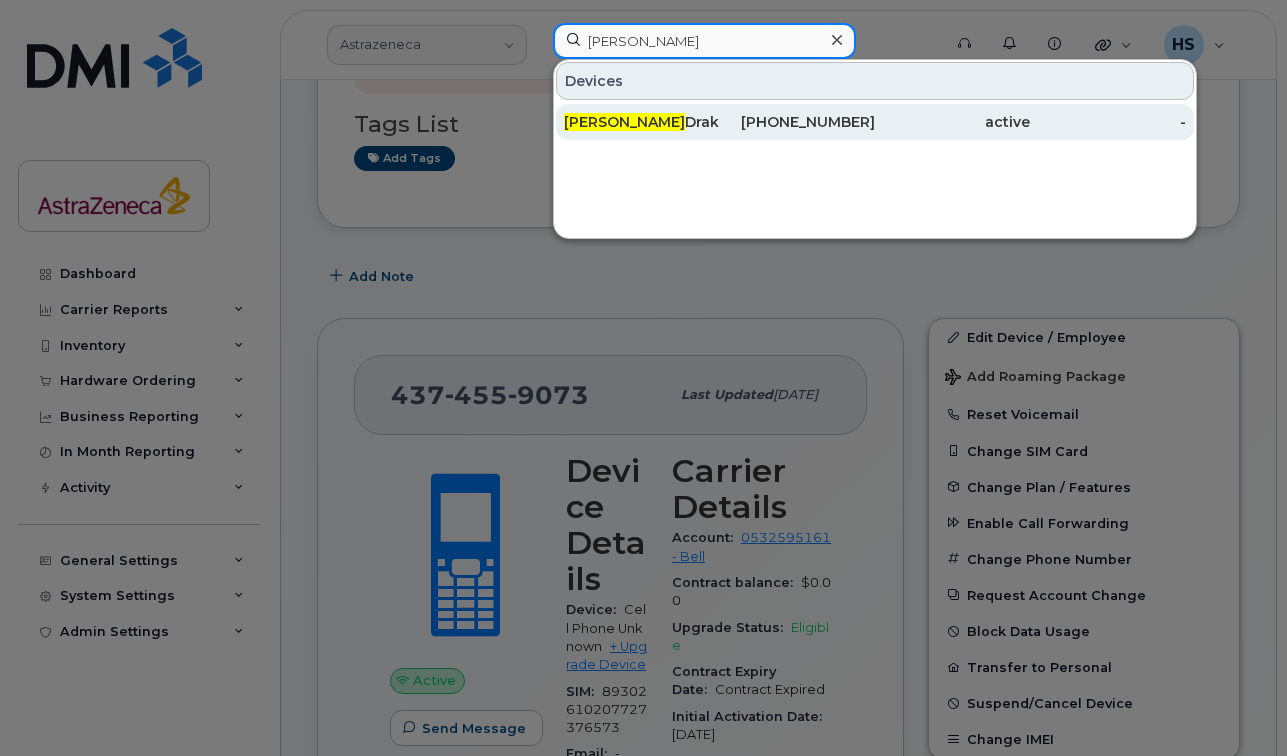 type on "martha" 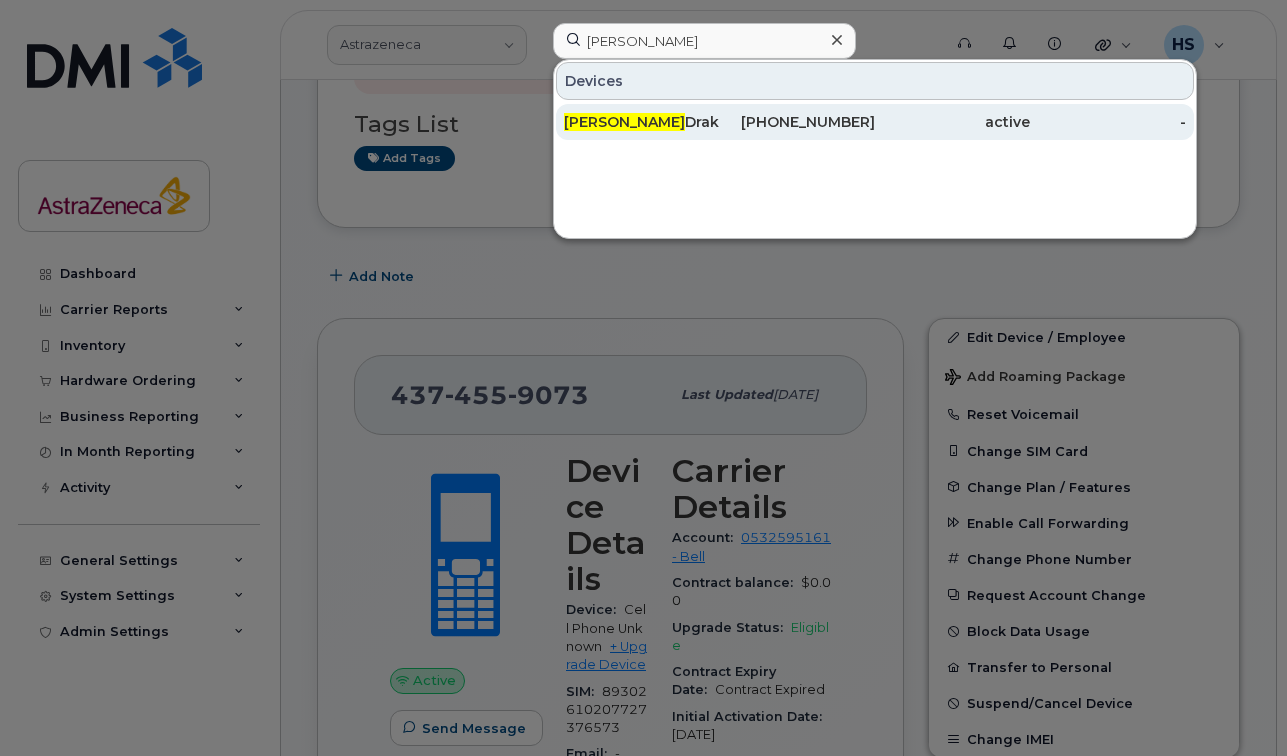 click on "416-859-4389" at bounding box center [796, 122] 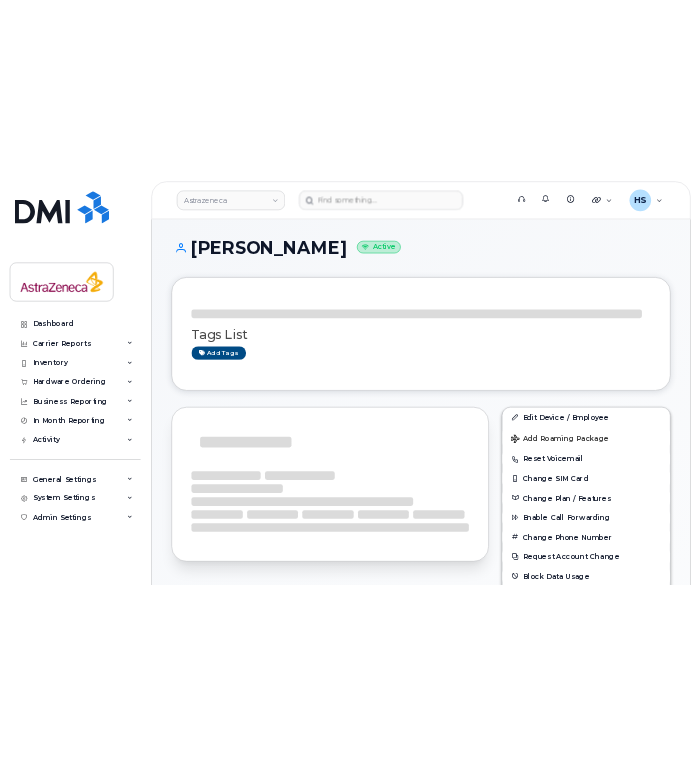 scroll, scrollTop: 0, scrollLeft: 0, axis: both 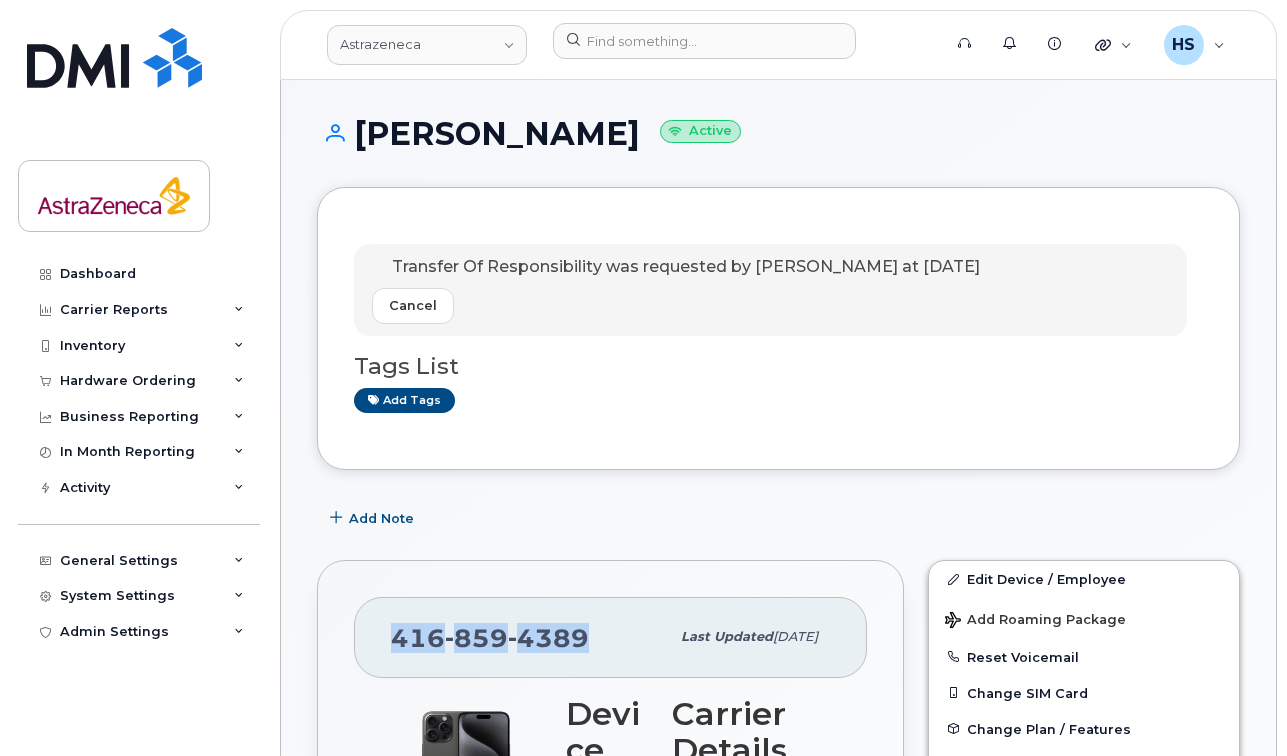 drag, startPoint x: 586, startPoint y: 645, endPoint x: 384, endPoint y: 646, distance: 202.00247 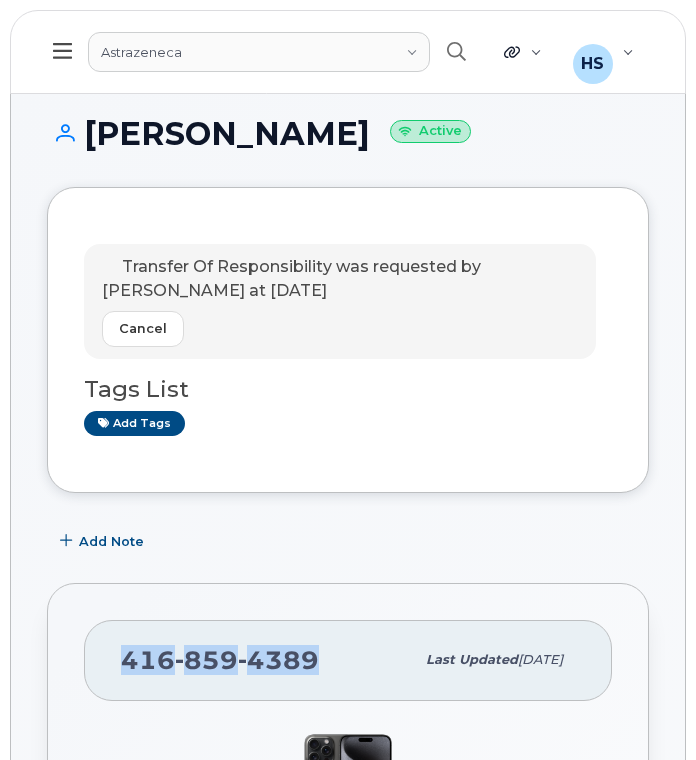 click at bounding box center [62, 52] 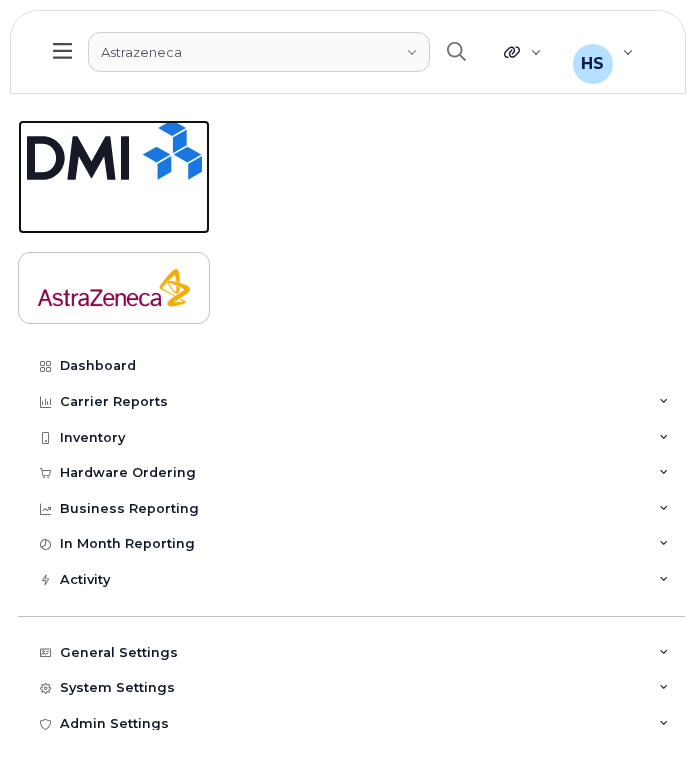 click at bounding box center [114, 150] 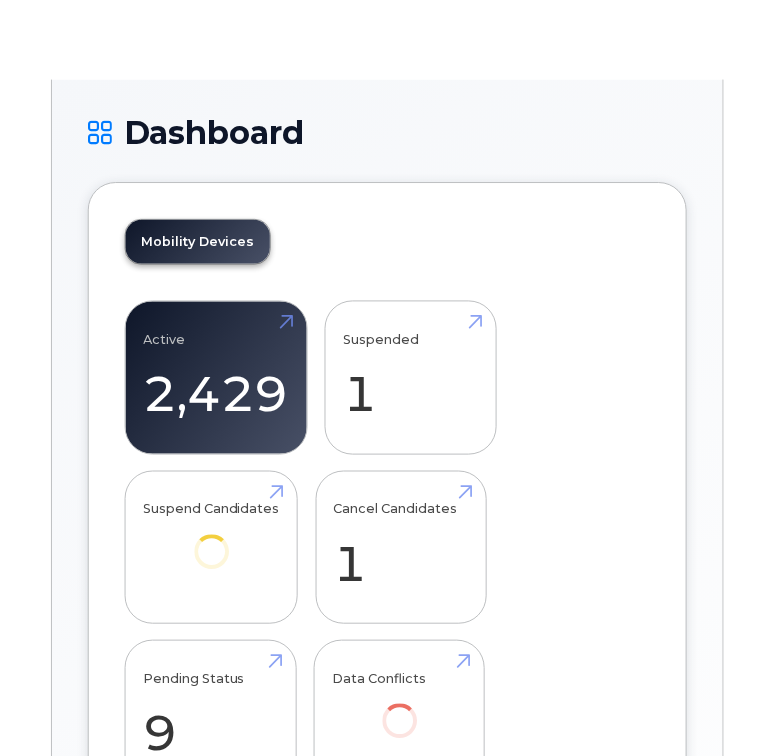 scroll, scrollTop: 0, scrollLeft: 0, axis: both 